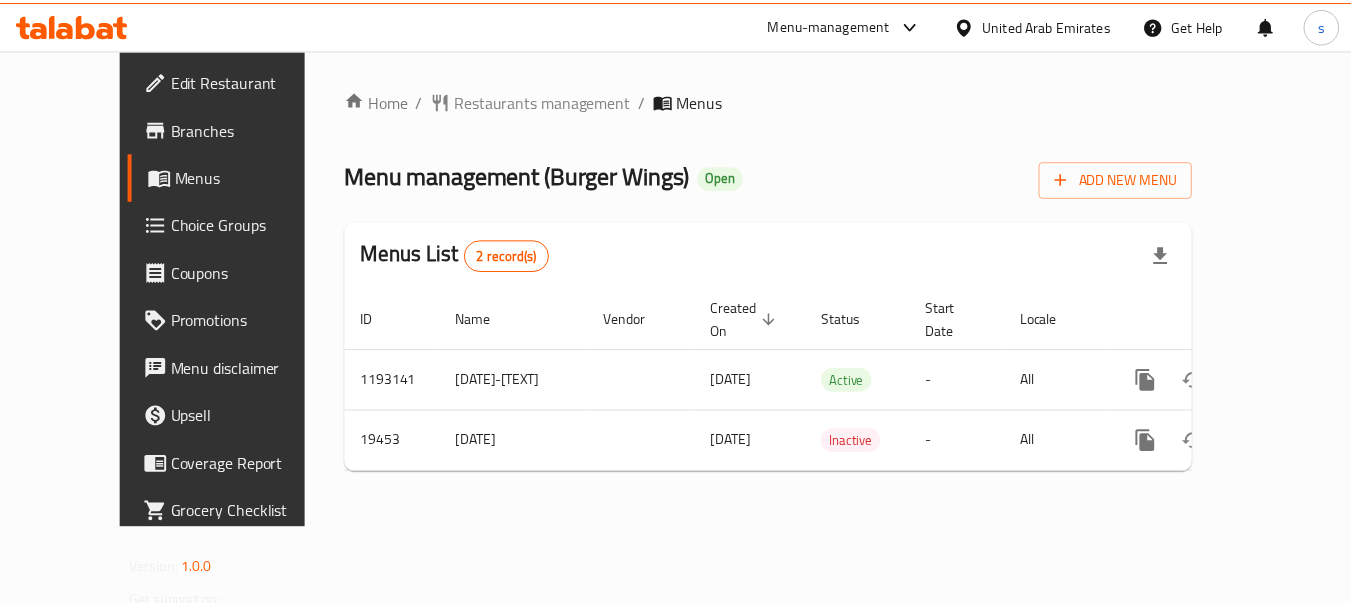 scroll, scrollTop: 0, scrollLeft: 0, axis: both 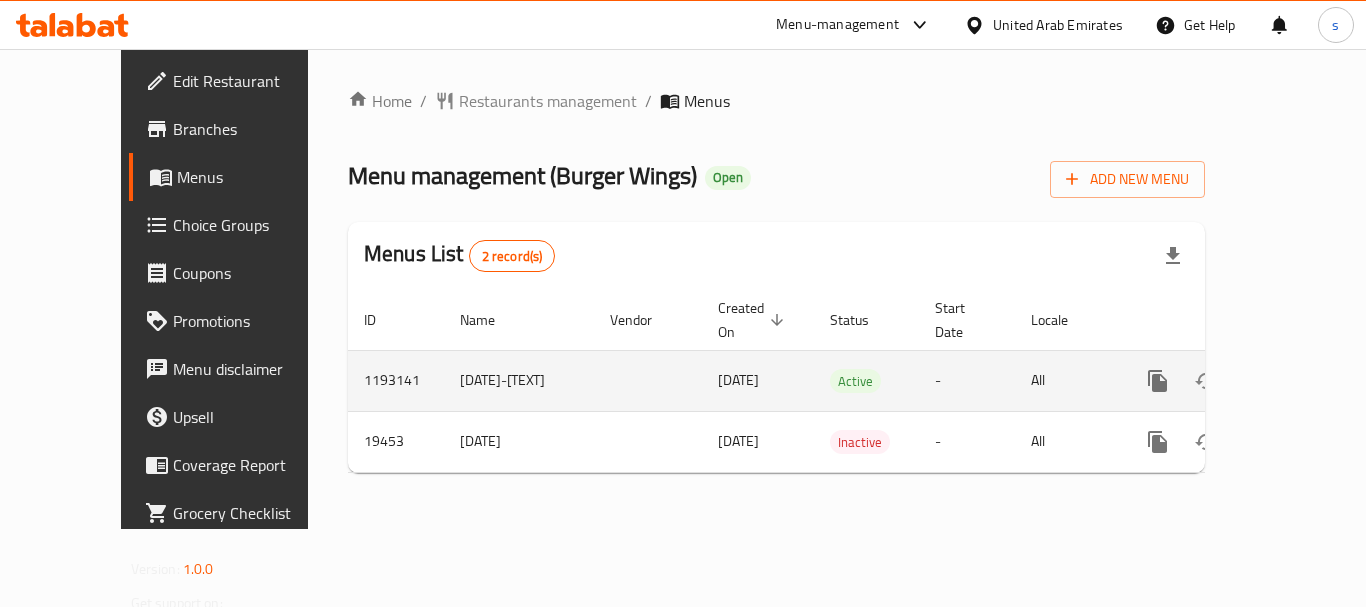 click 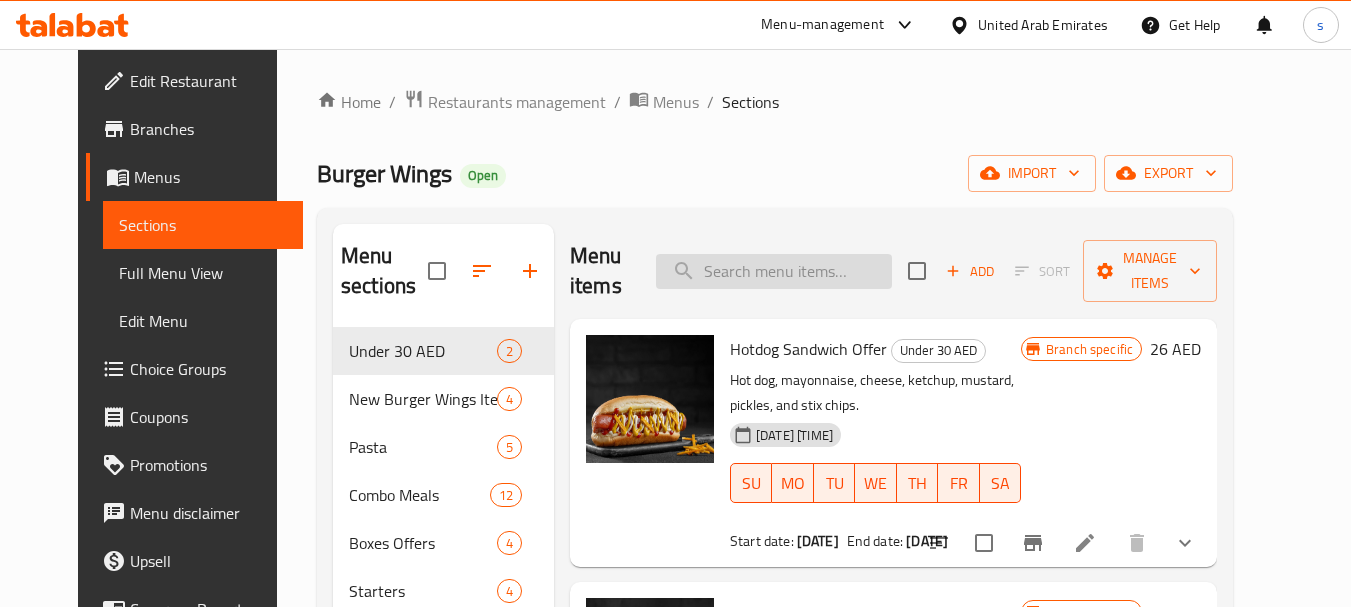 click at bounding box center (774, 271) 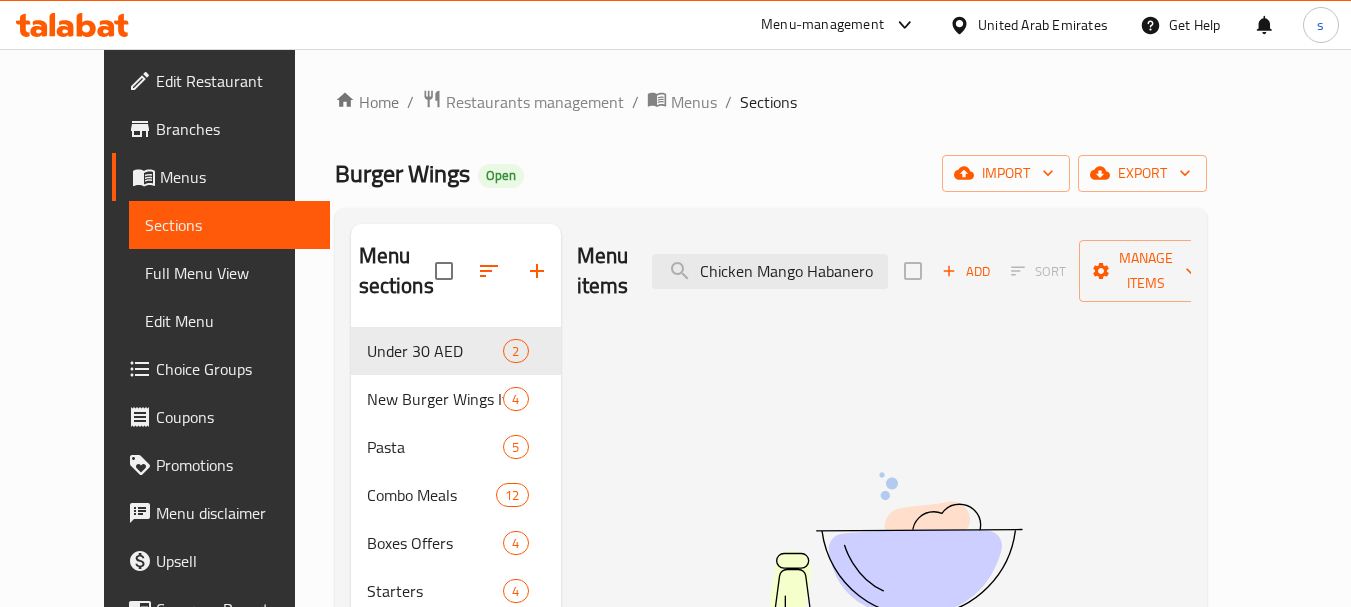 type on "Chicken Mango Habanero" 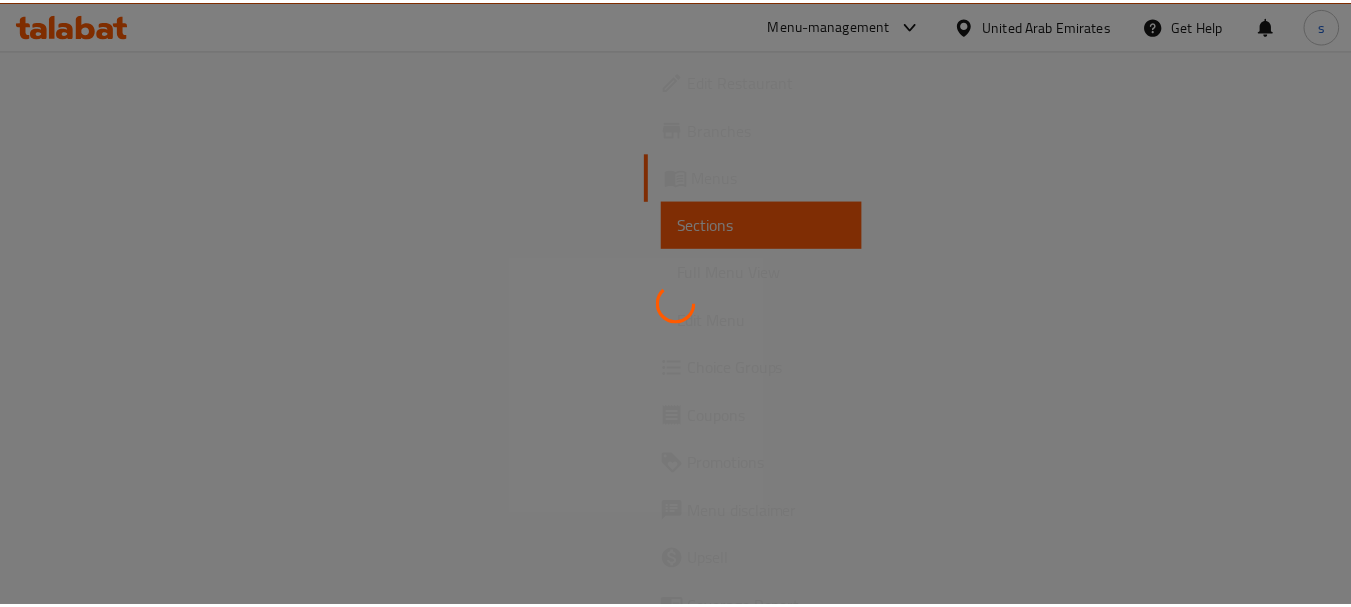 scroll, scrollTop: 0, scrollLeft: 0, axis: both 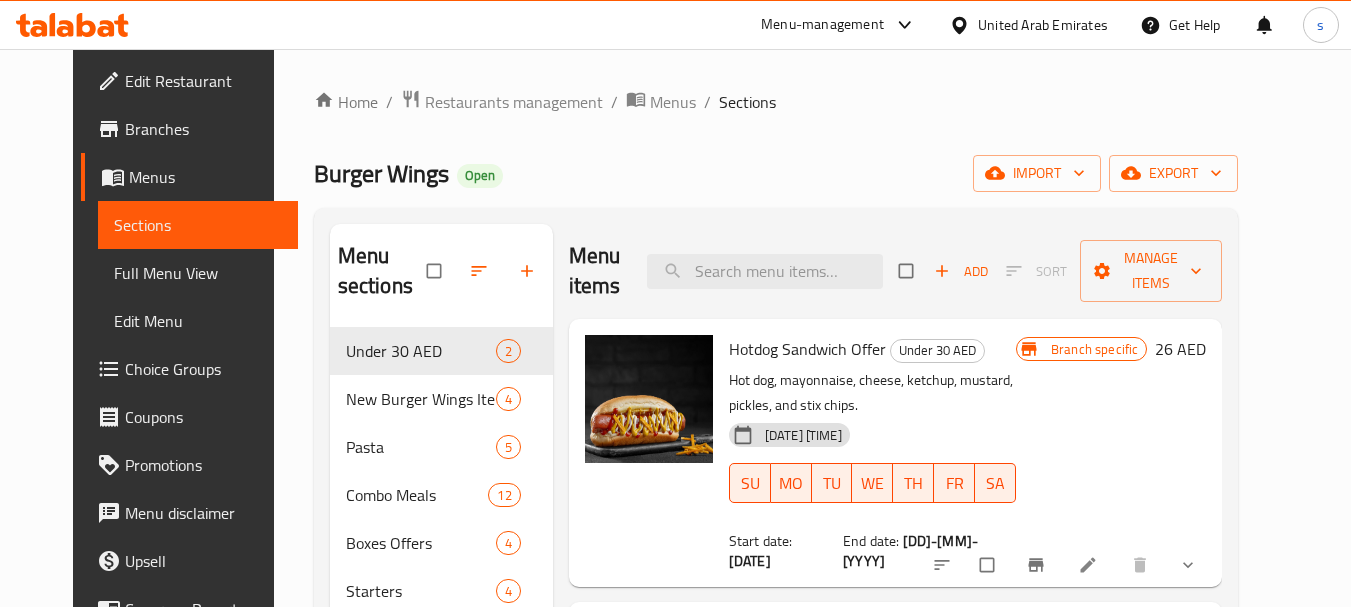 click on "Choice Groups" at bounding box center (204, 369) 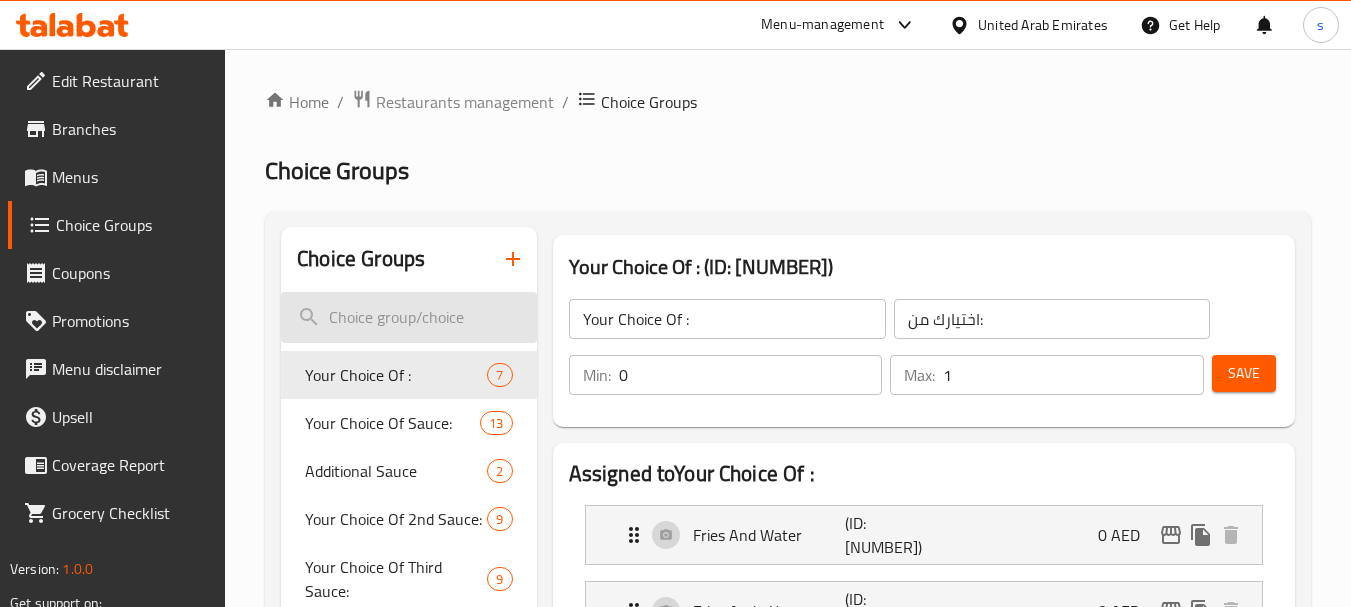 click at bounding box center (408, 317) 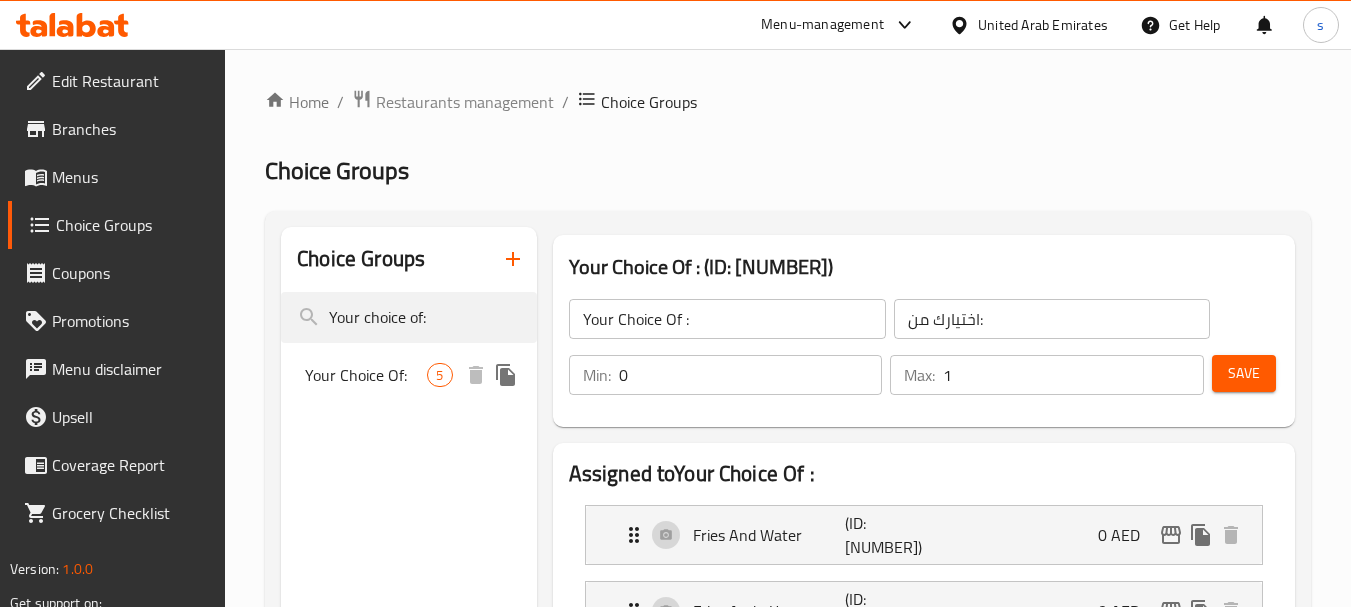 type on "Your choice of:" 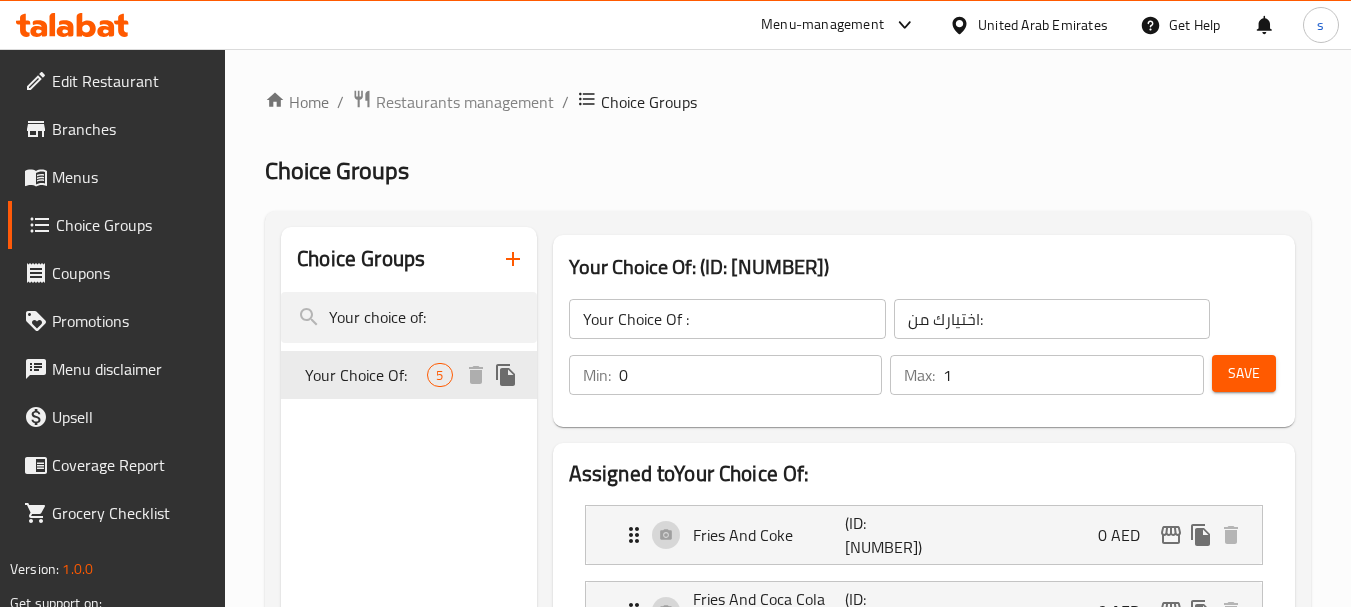 type on "Your Choice Of:" 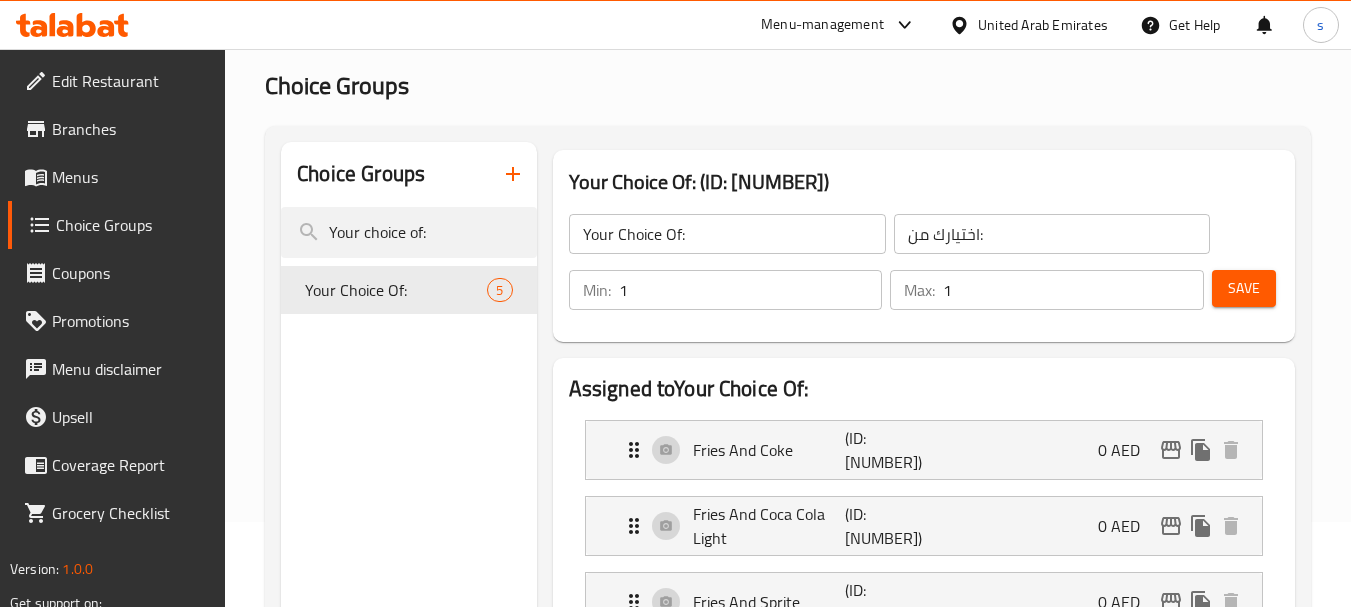 scroll, scrollTop: 300, scrollLeft: 0, axis: vertical 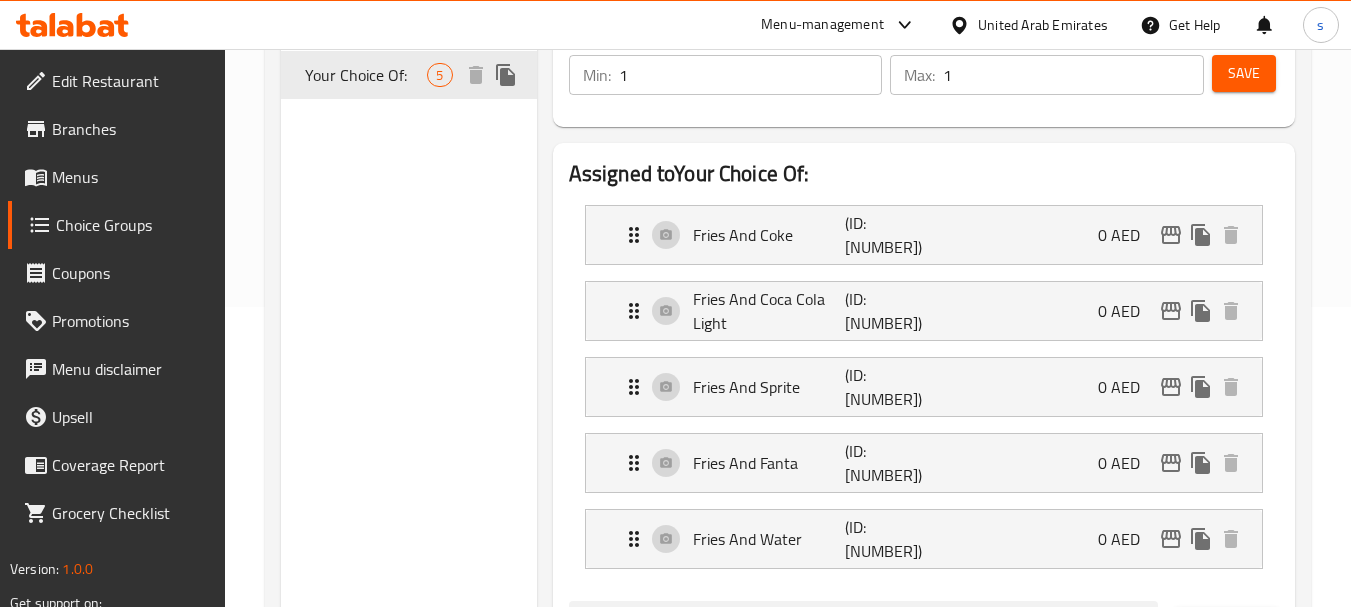 click on "Your Choice Of:" at bounding box center [366, 75] 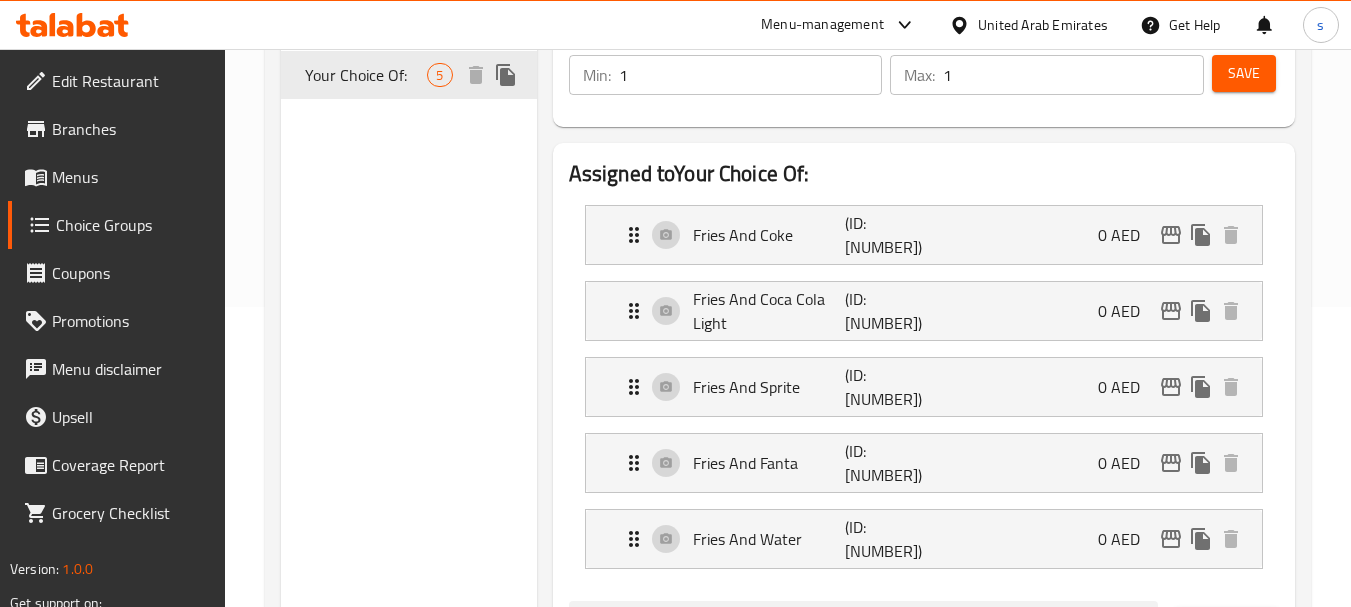 click on "Your Choice Of:" at bounding box center (366, 75) 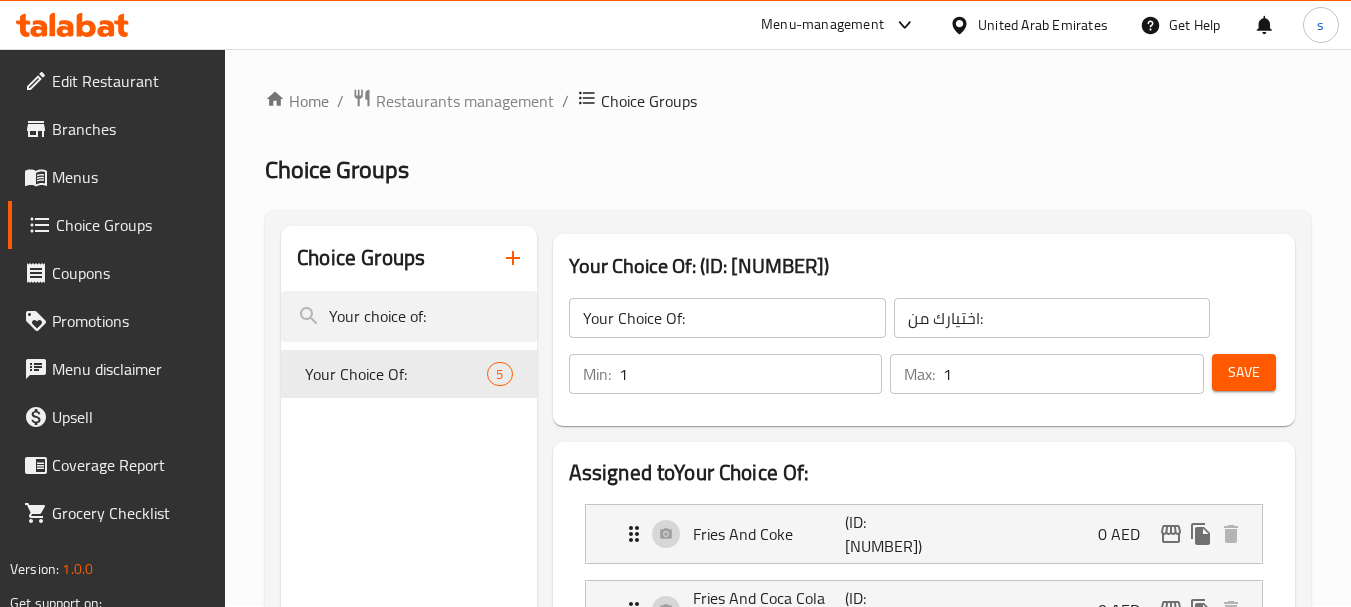 scroll, scrollTop: 0, scrollLeft: 0, axis: both 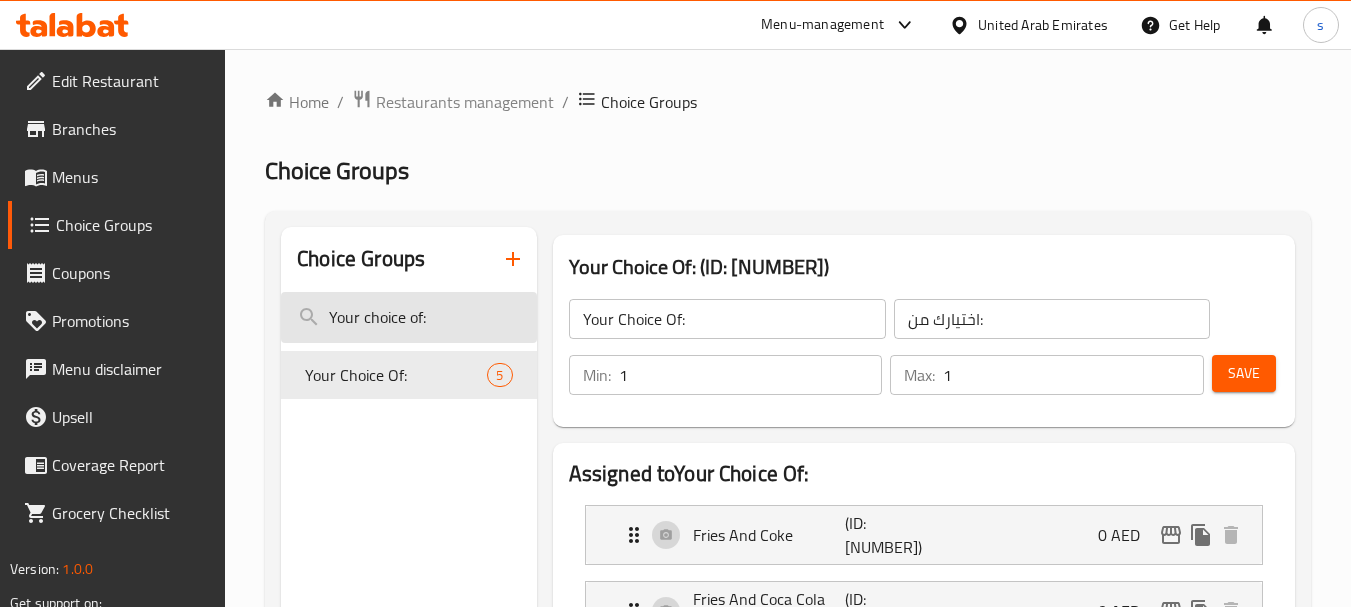 click on "Your choice of:" at bounding box center [408, 317] 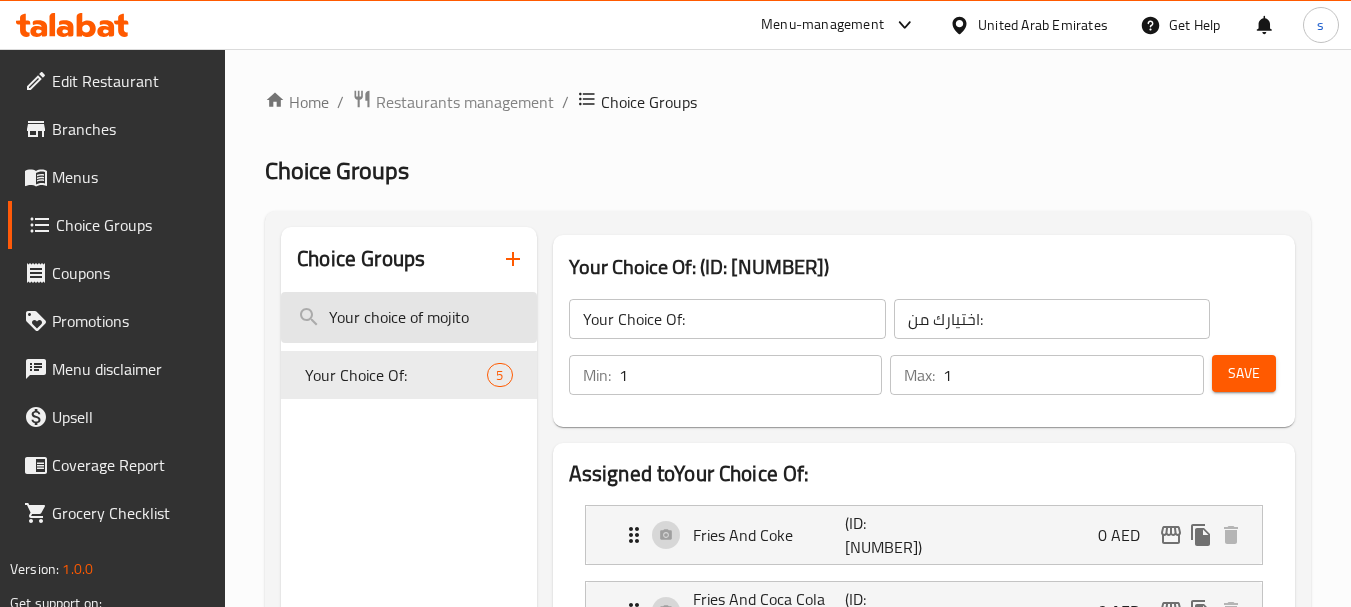click on "Your choice of mojito" at bounding box center (408, 317) 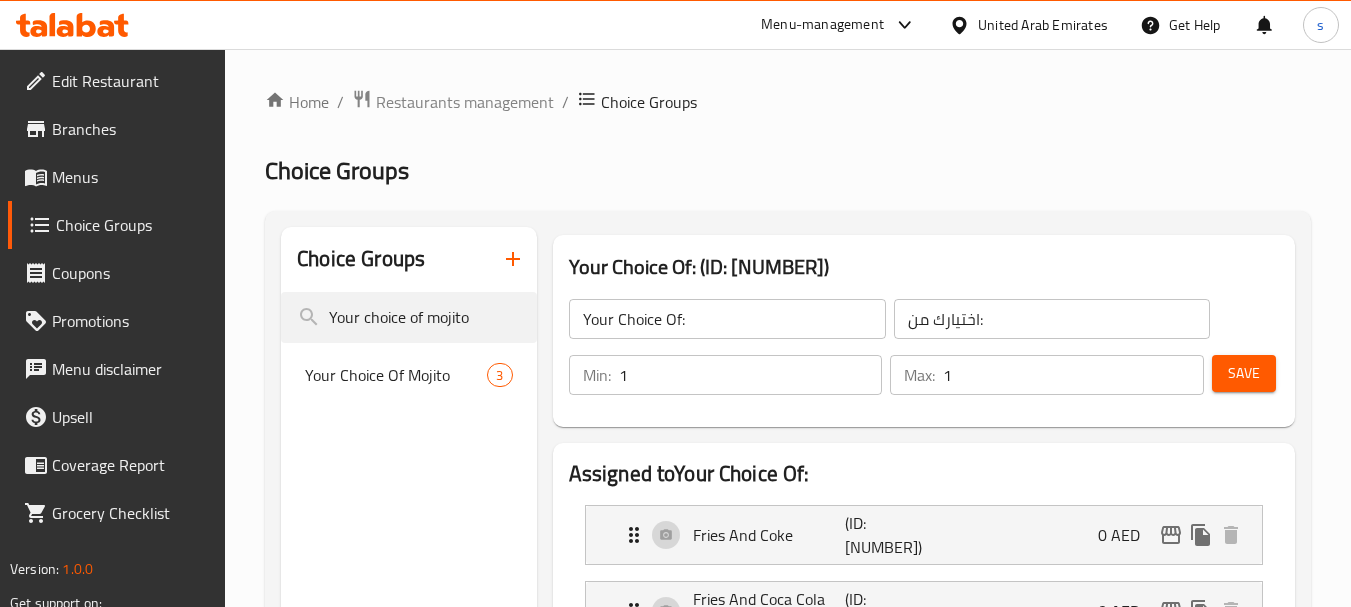type on "Your choice of mojito" 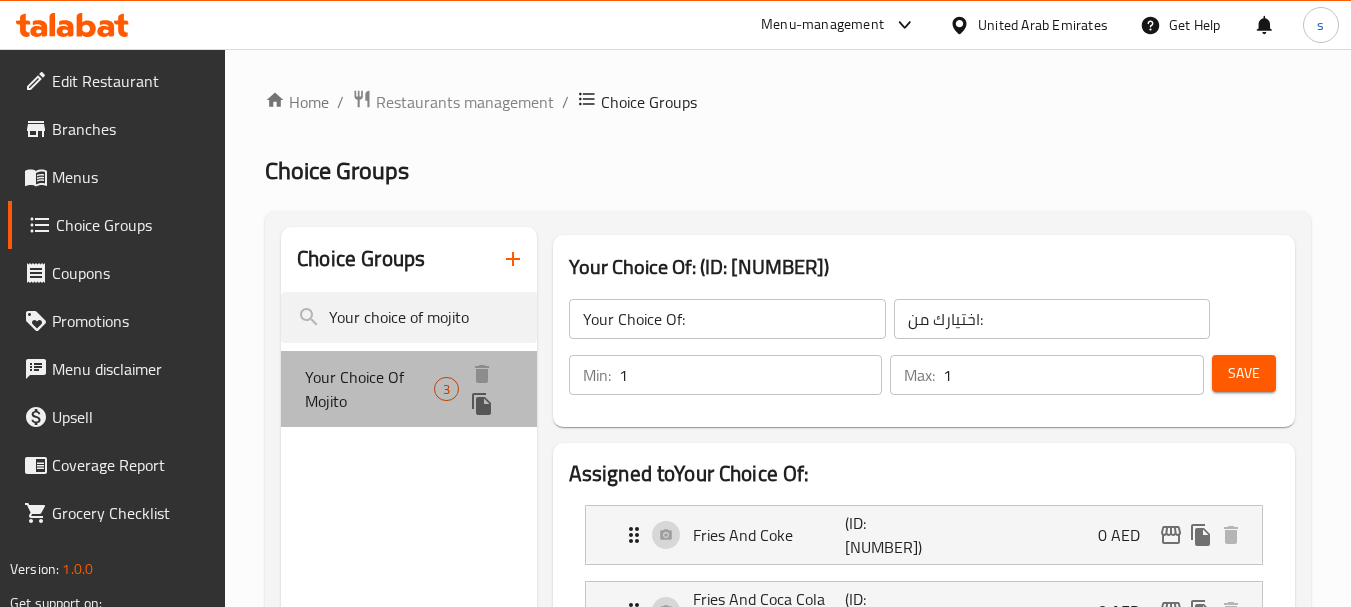 click on "Your Choice Of Mojito" at bounding box center [369, 389] 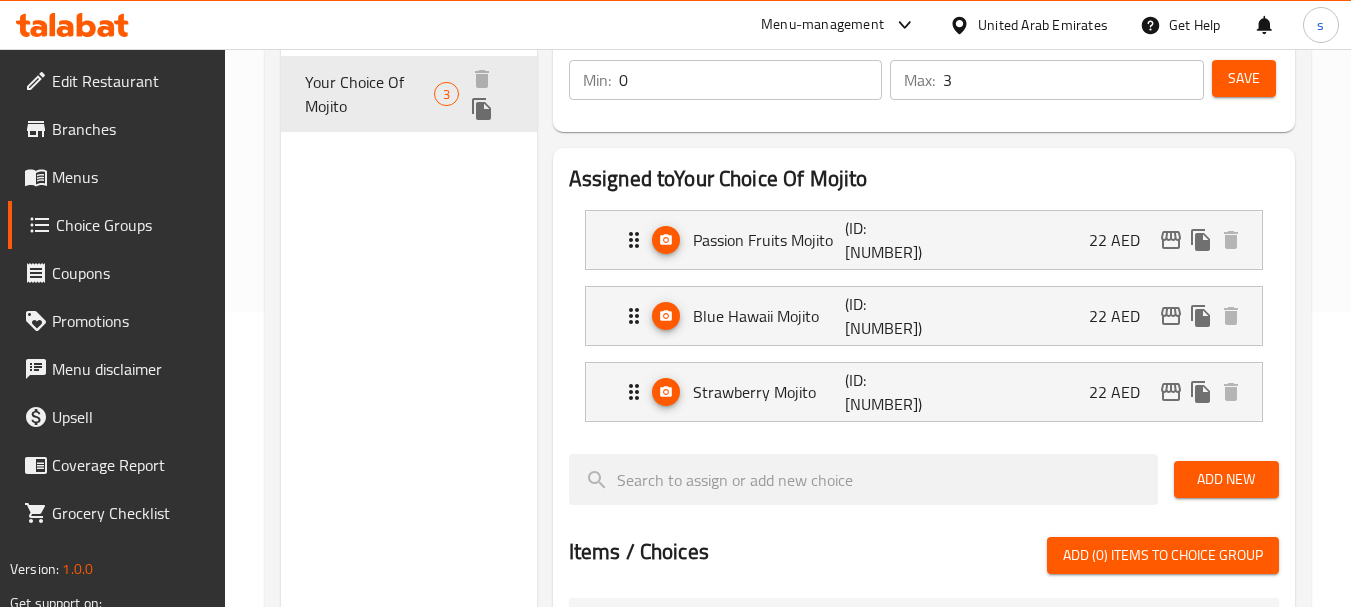 scroll, scrollTop: 300, scrollLeft: 0, axis: vertical 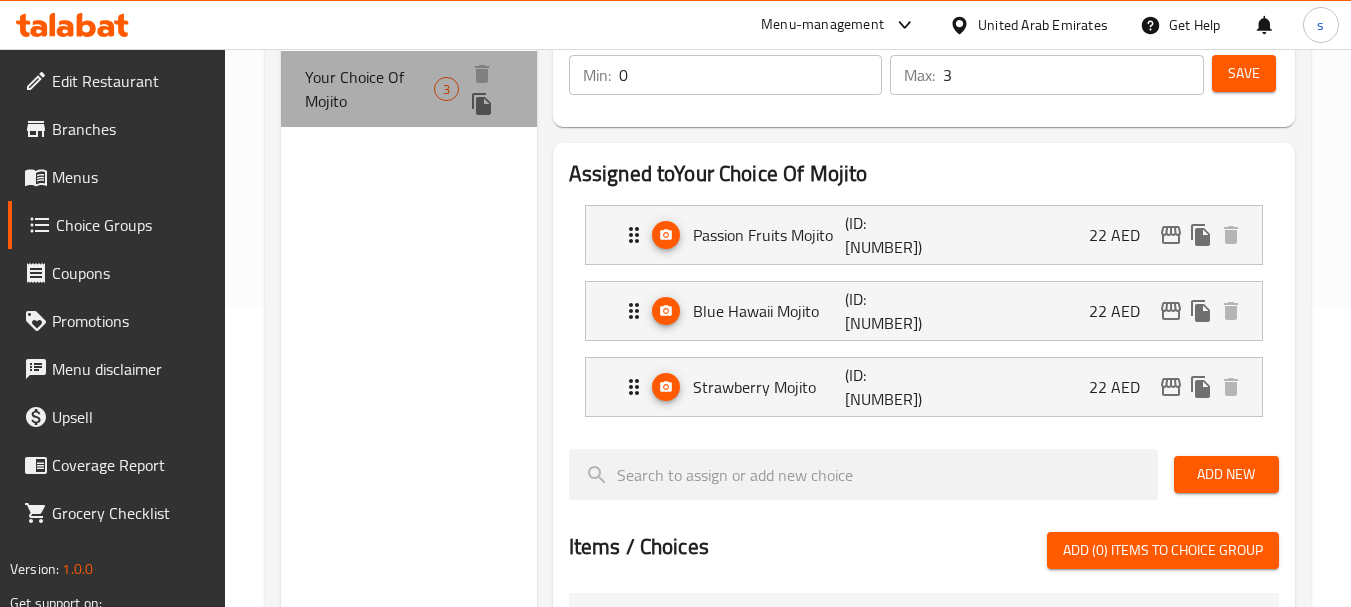 click on "Your Choice Of Mojito" at bounding box center [369, 89] 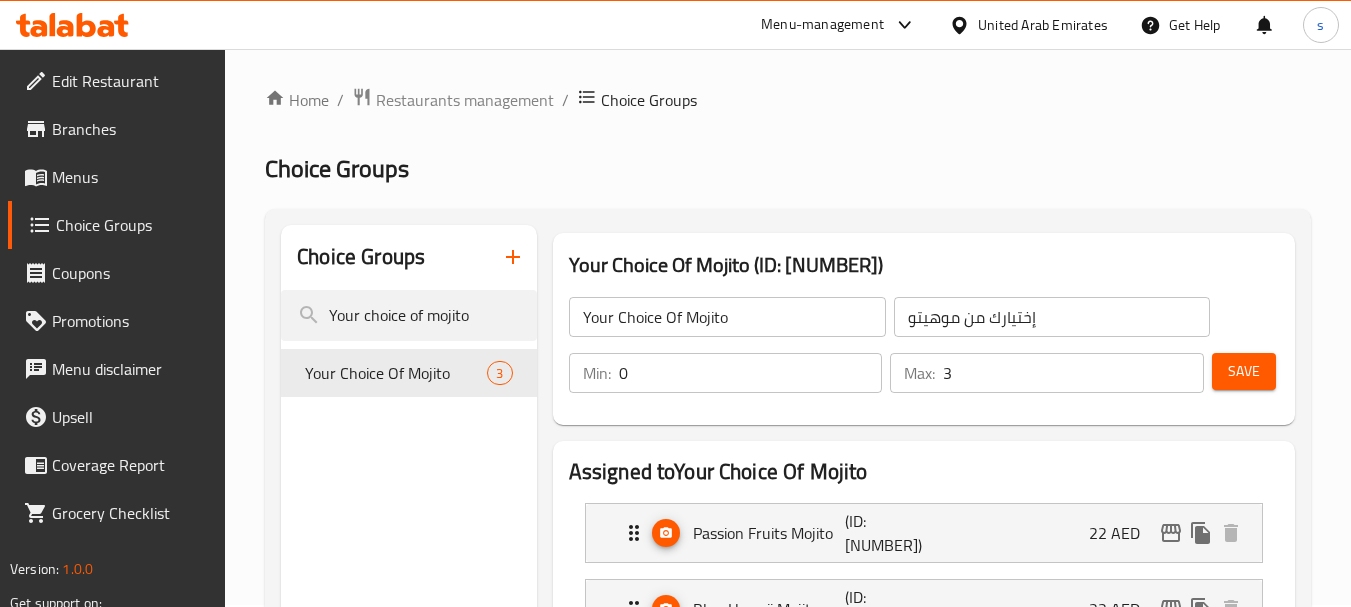 scroll, scrollTop: 0, scrollLeft: 0, axis: both 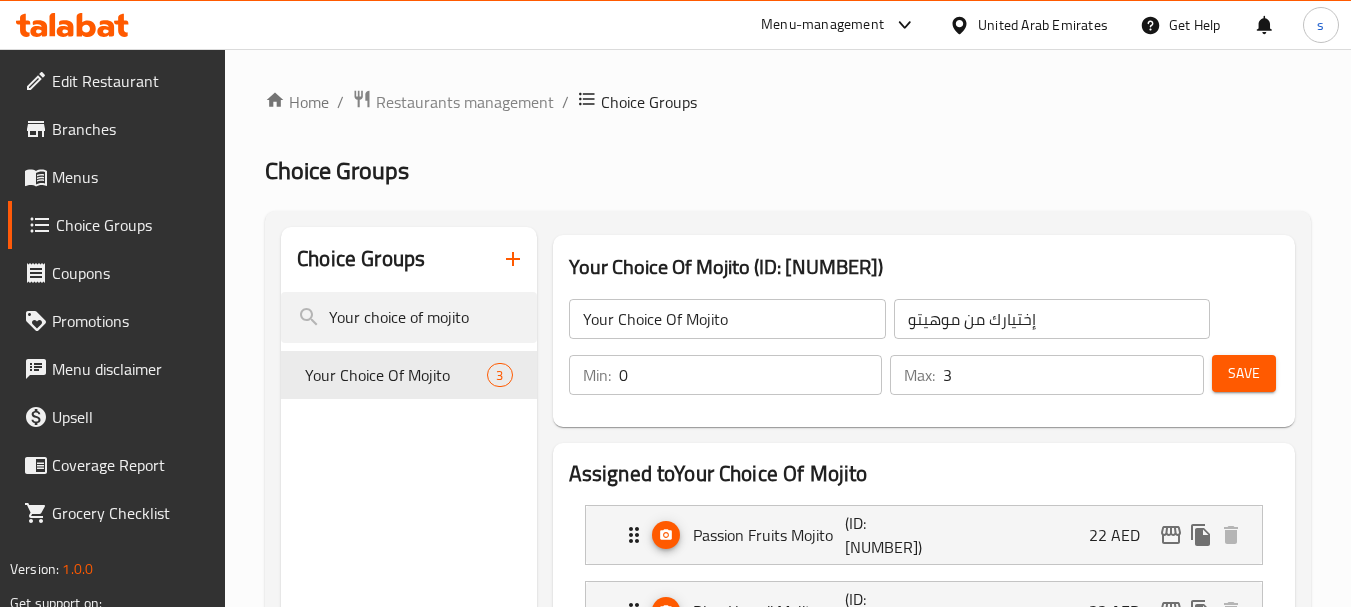click on "Your Choice Of Mojito [NUMBER]" at bounding box center (408, 375) 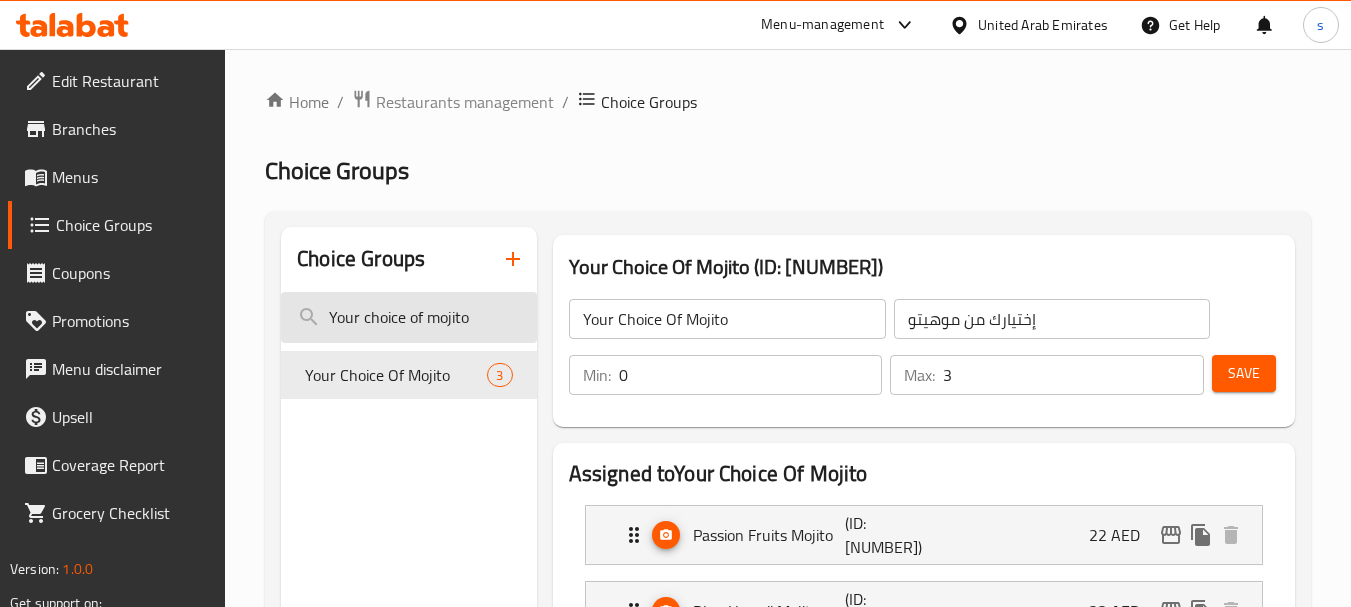 click on "Your choice of mojito" at bounding box center [408, 317] 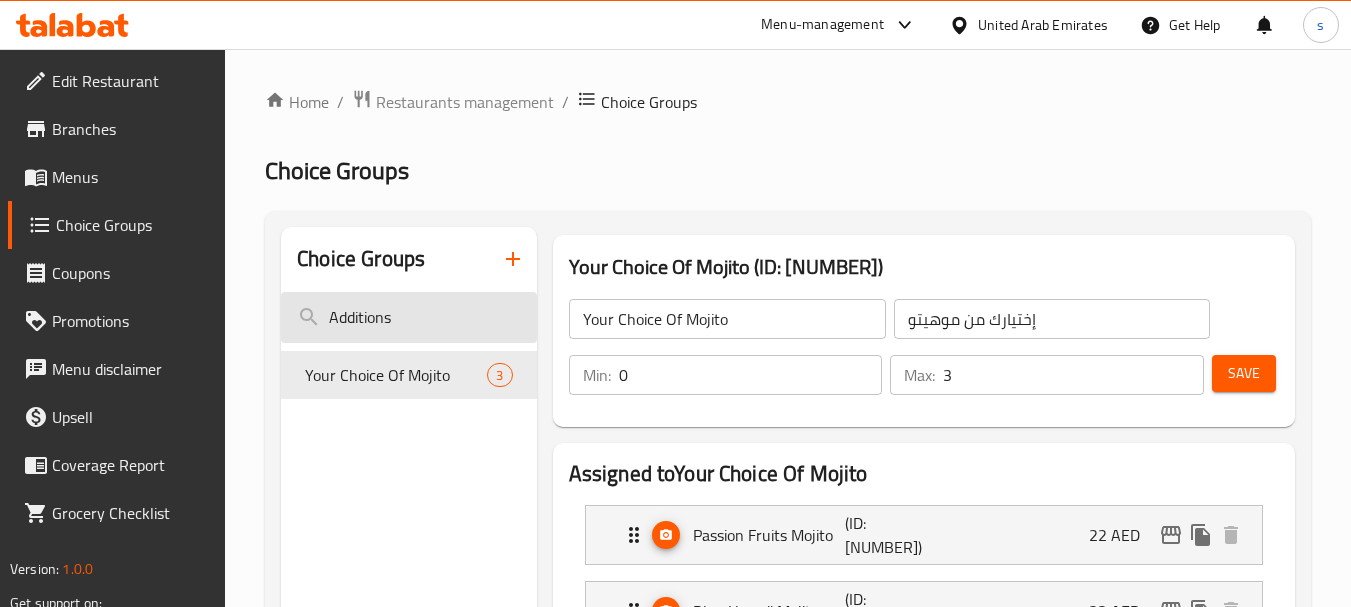 click on "Additions" at bounding box center (408, 317) 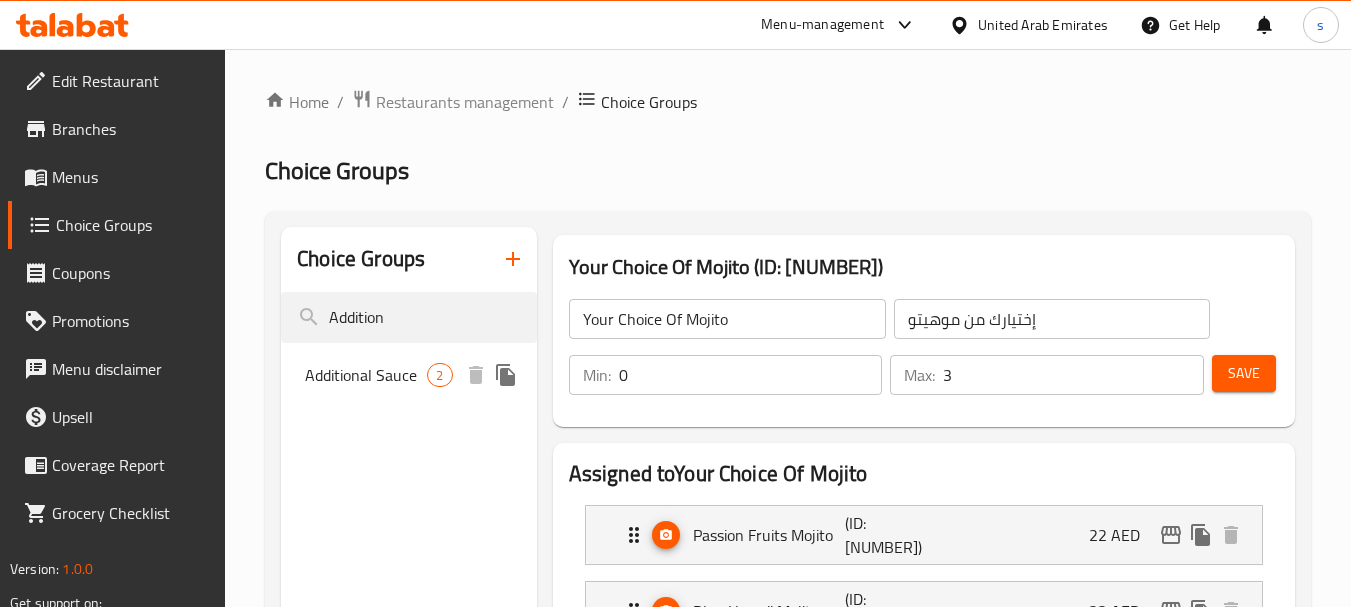 type on "Addition" 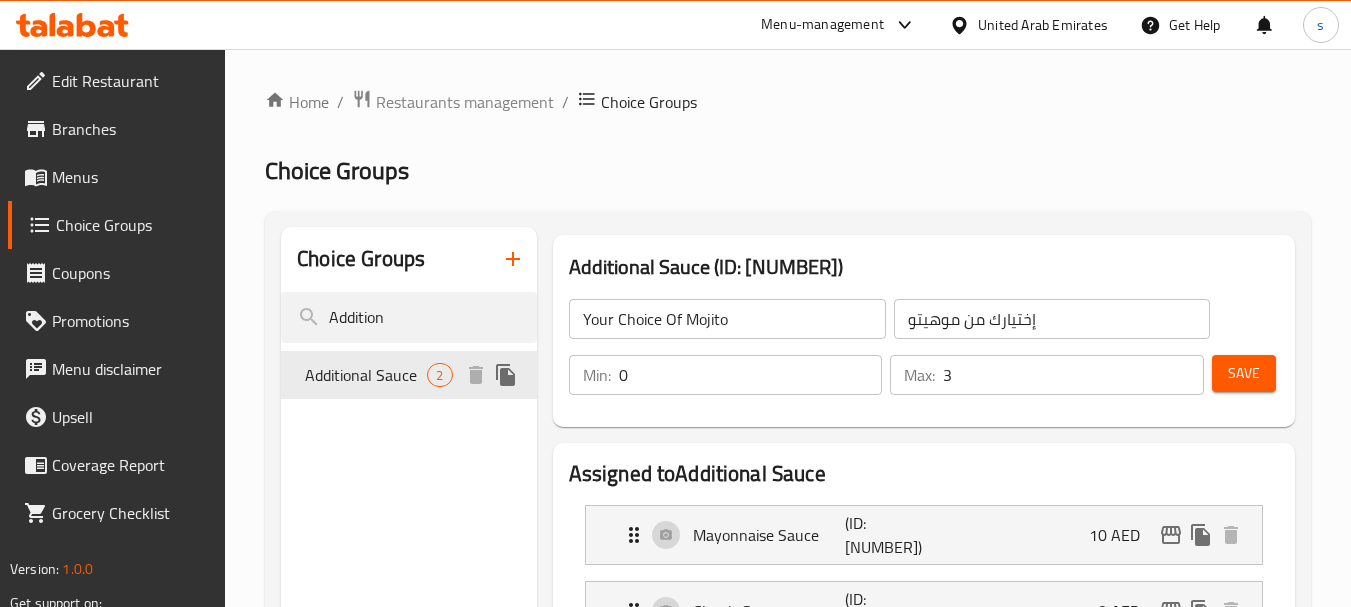 type on "Additional Sauce" 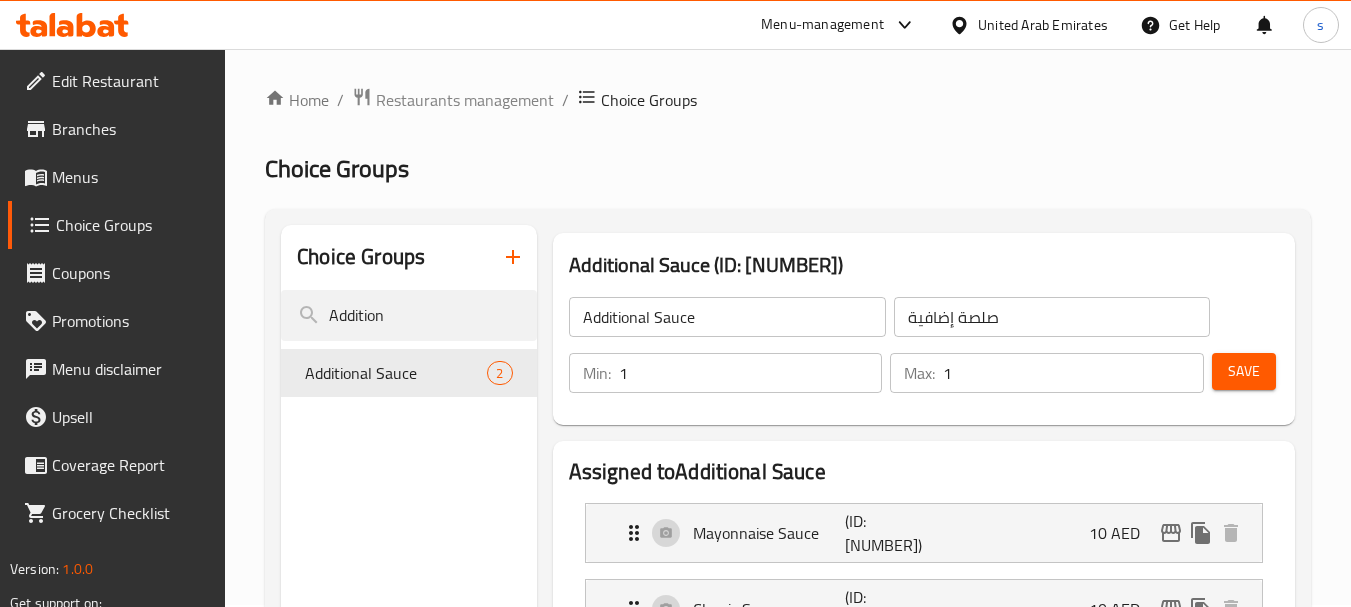 scroll, scrollTop: 0, scrollLeft: 0, axis: both 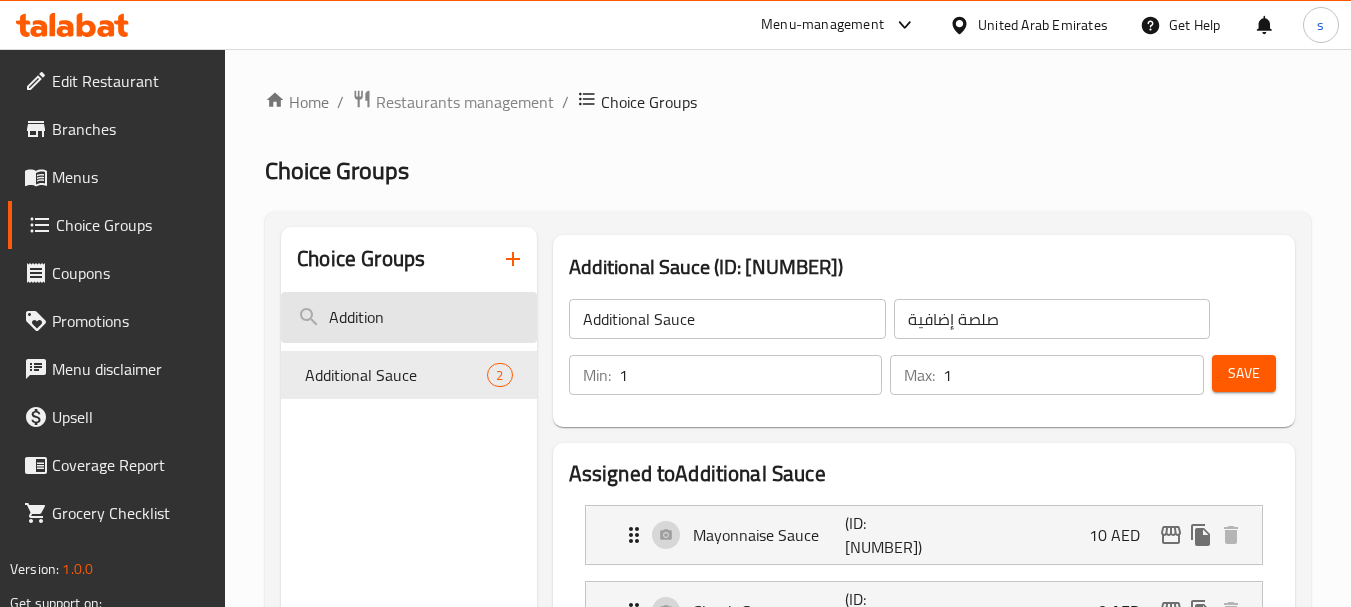 click on "Addition" at bounding box center (408, 317) 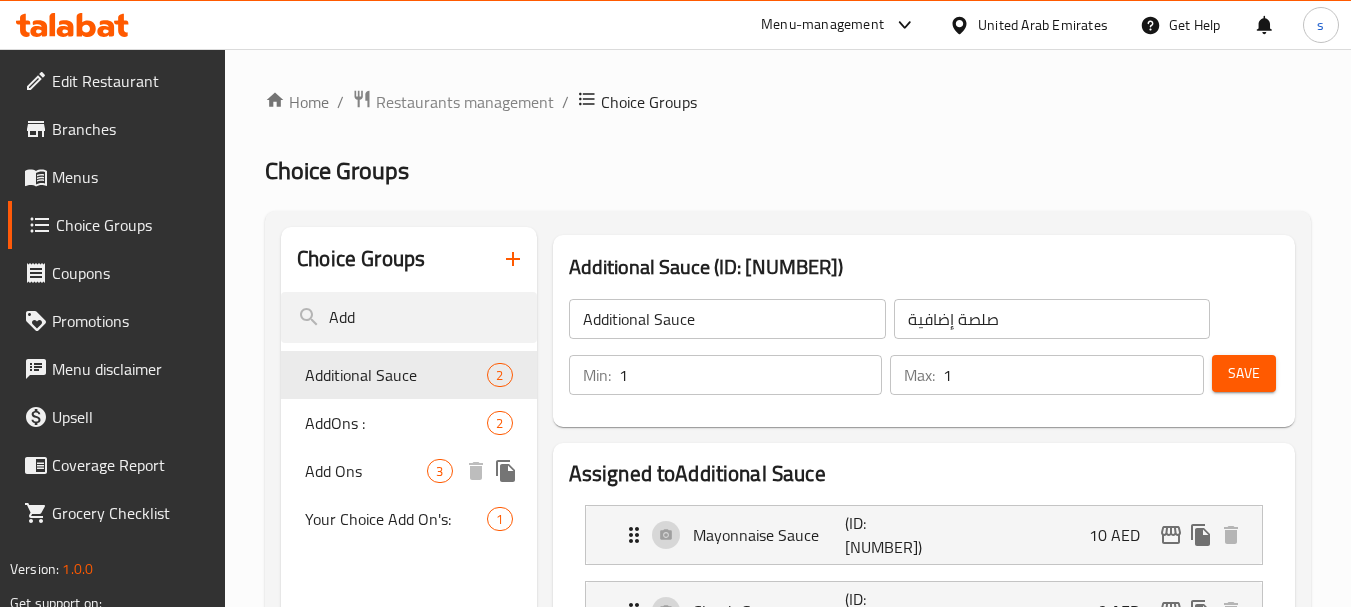 type on "Add" 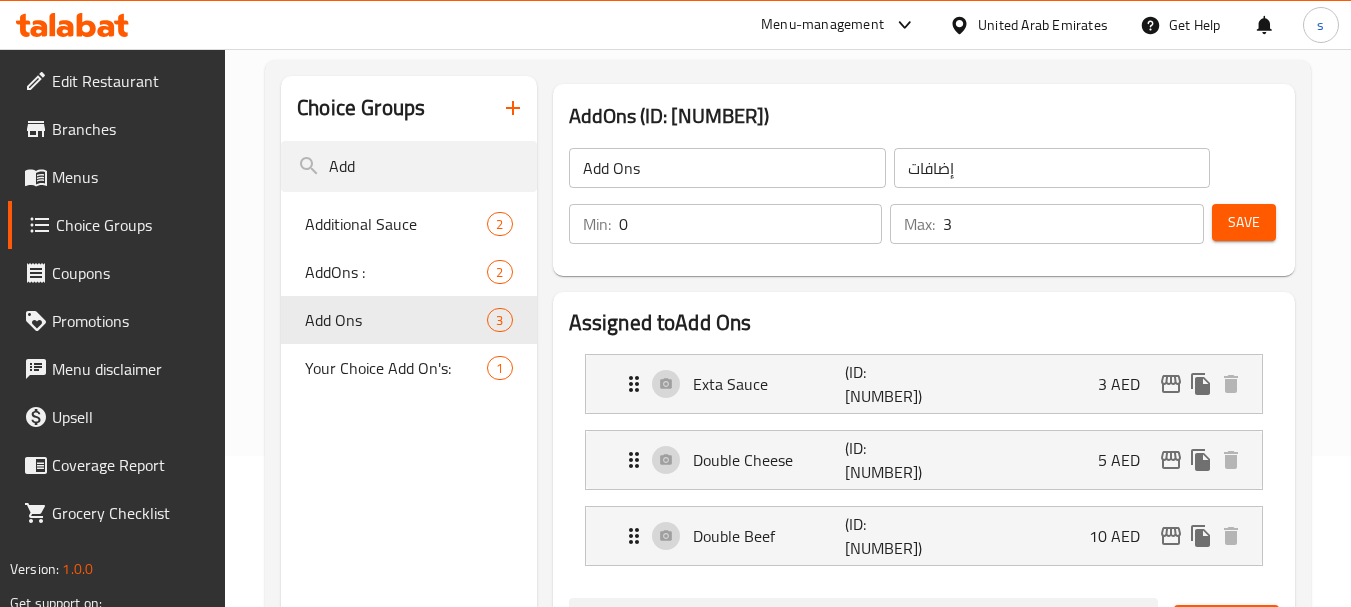 scroll, scrollTop: 200, scrollLeft: 0, axis: vertical 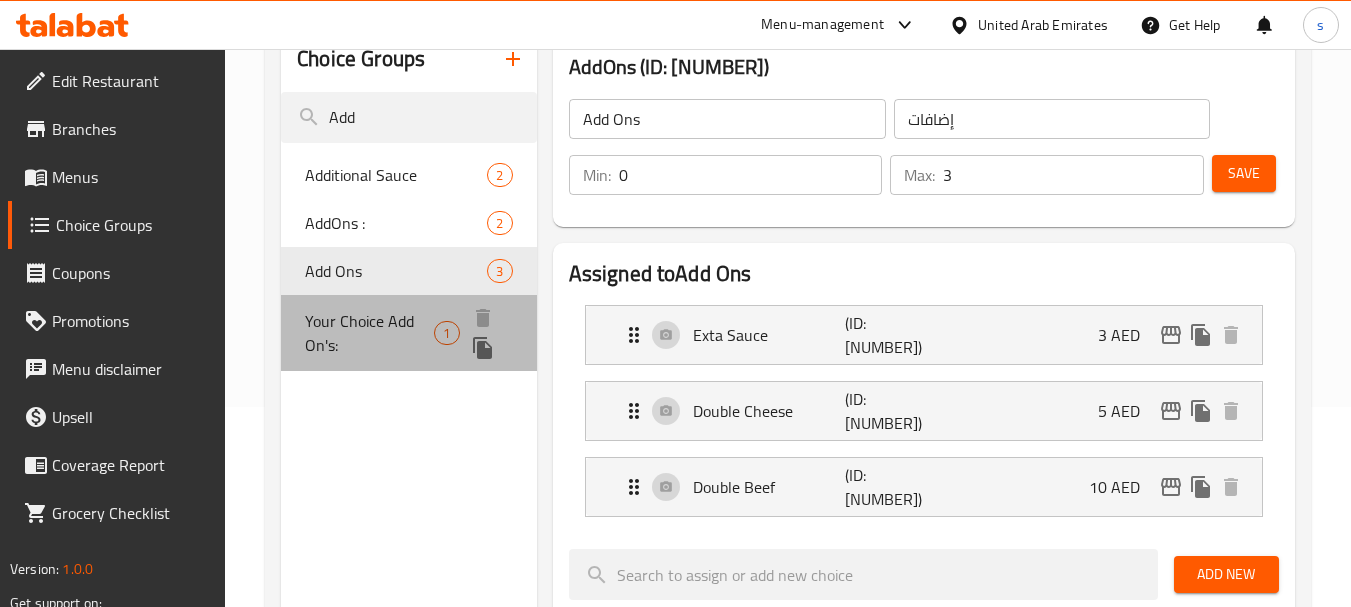 click on "Your Choice Add On's:" at bounding box center [369, 333] 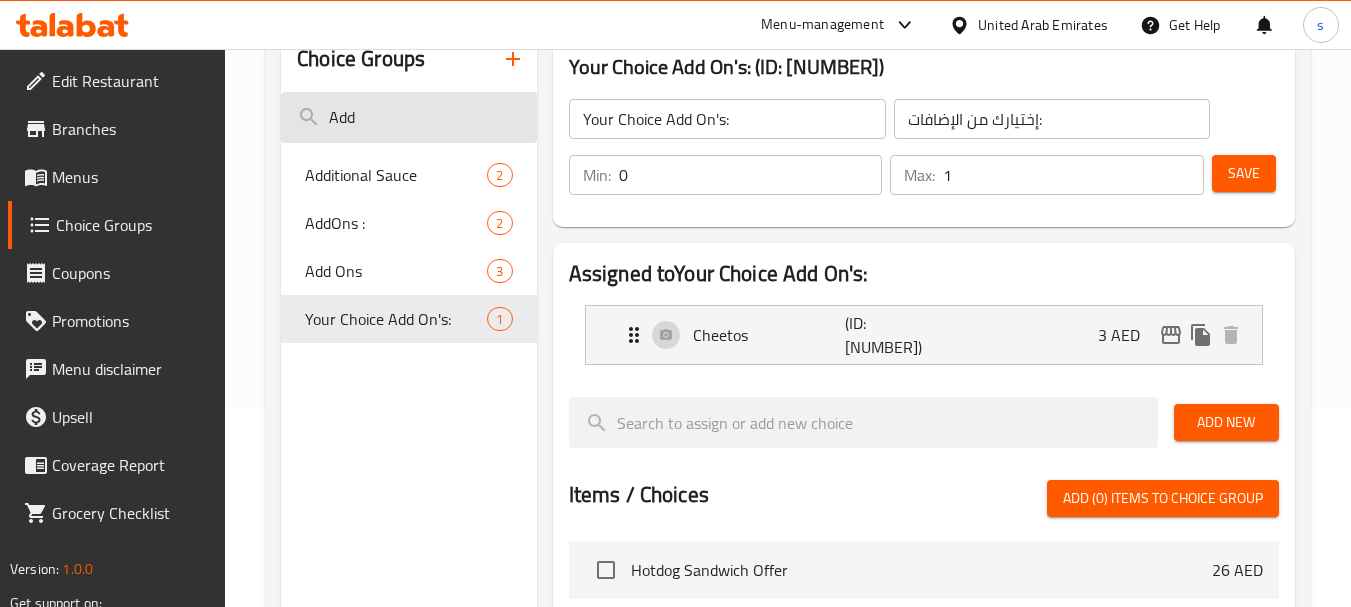 click on "Add" at bounding box center [408, 117] 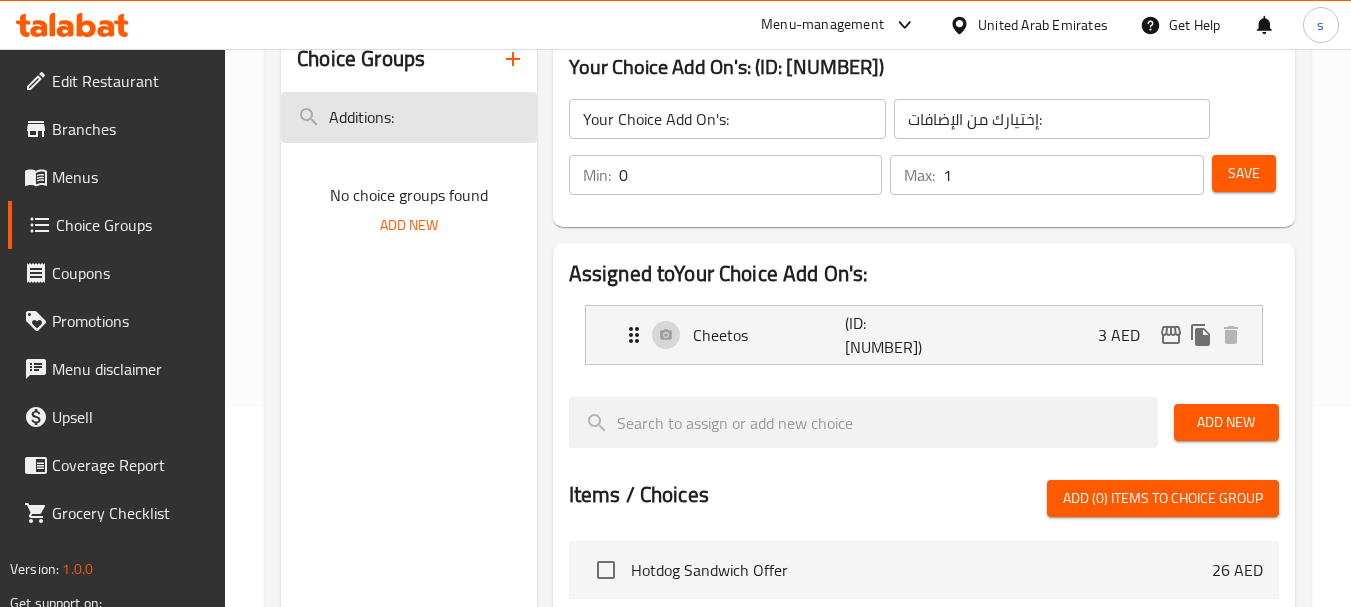 click on "Additions:" at bounding box center (408, 117) 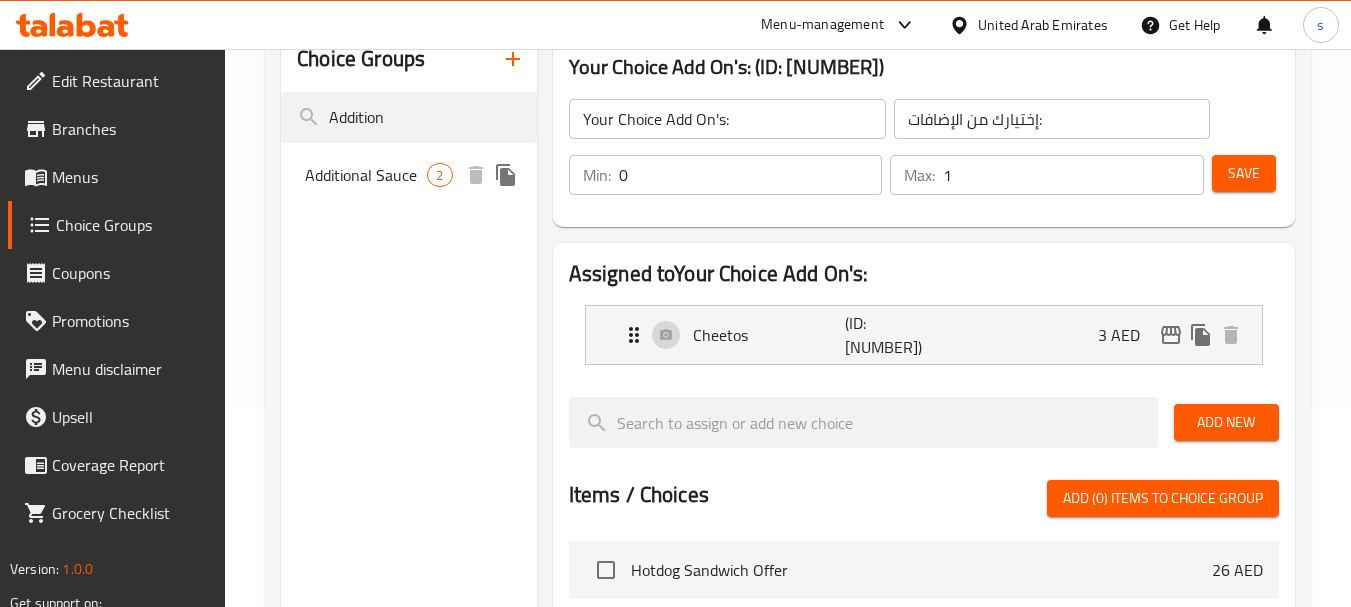 type on "Addition" 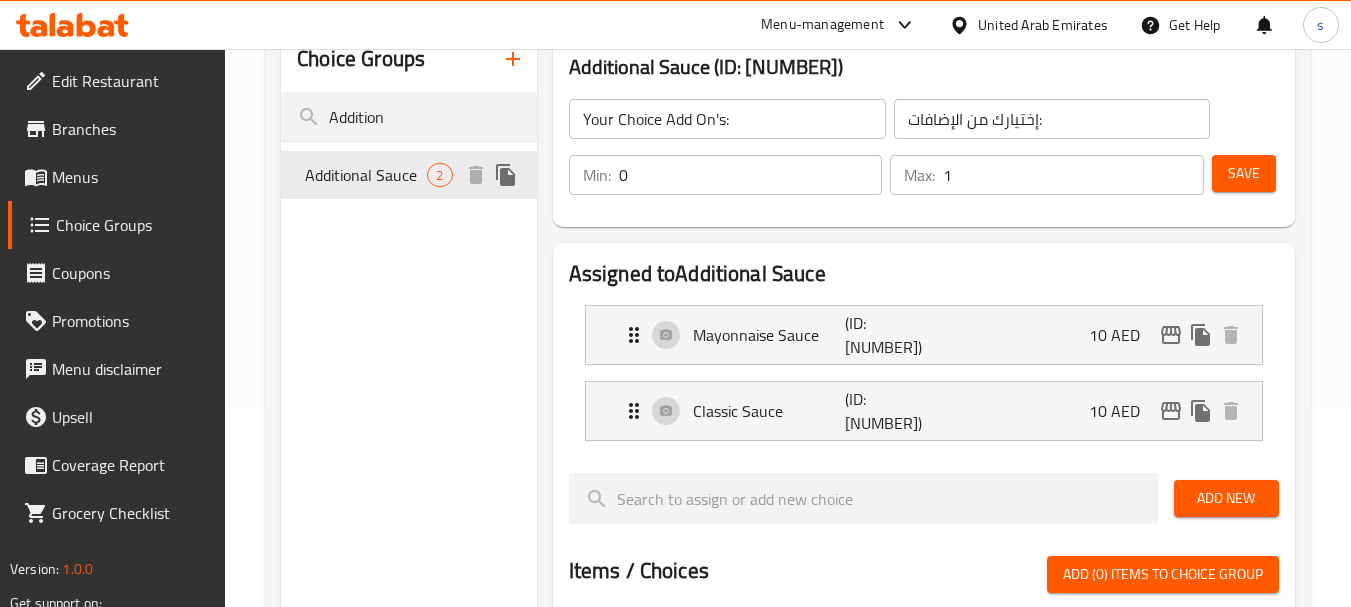 type on "Additional Sauce" 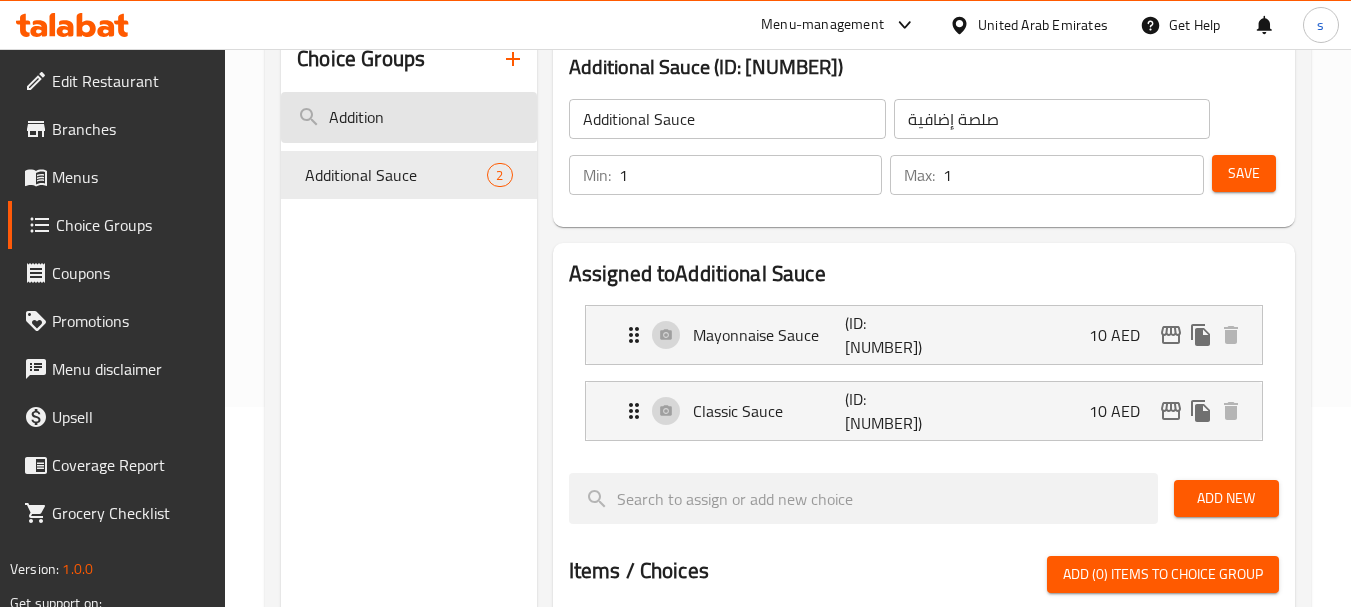 click on "Addition" at bounding box center (408, 117) 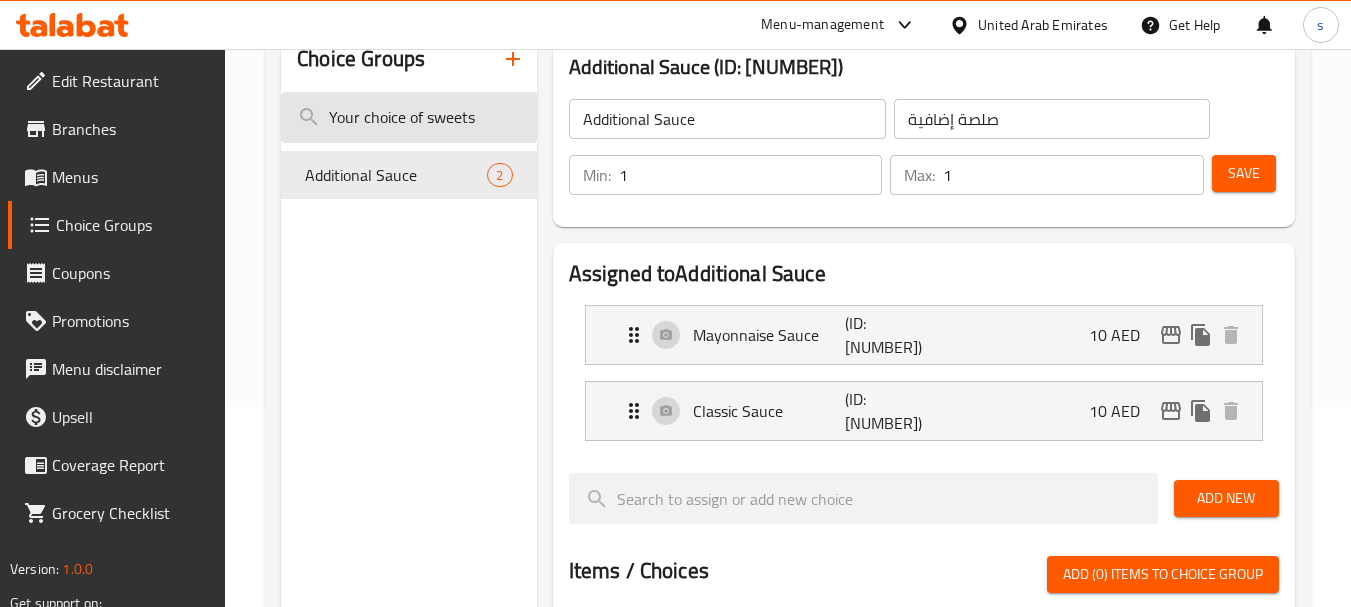 click on "Your choice of sweets" at bounding box center (408, 117) 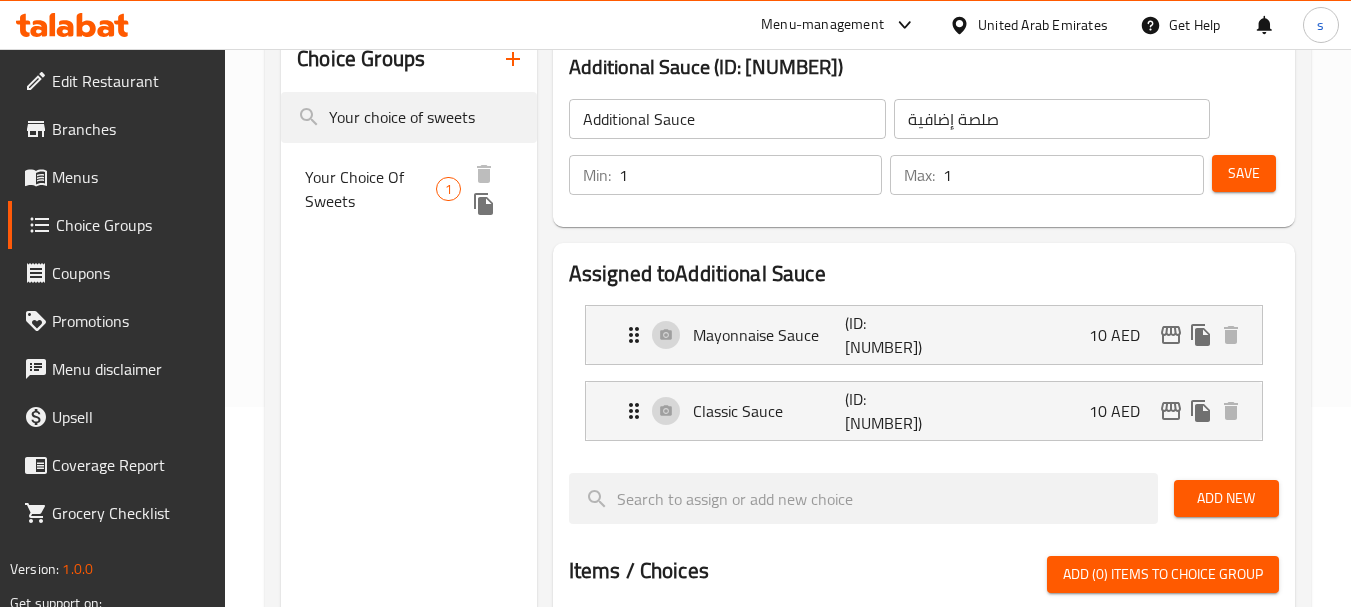 type on "Your choice of sweets" 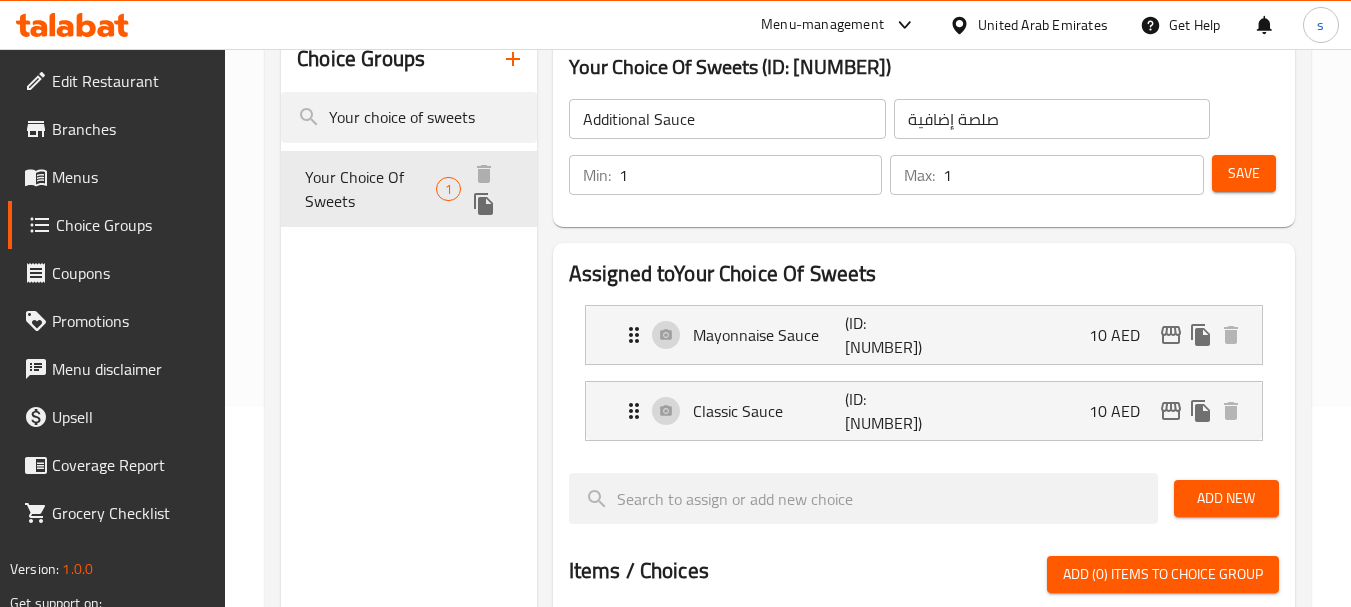 type on "Your Choice Of Sweets" 